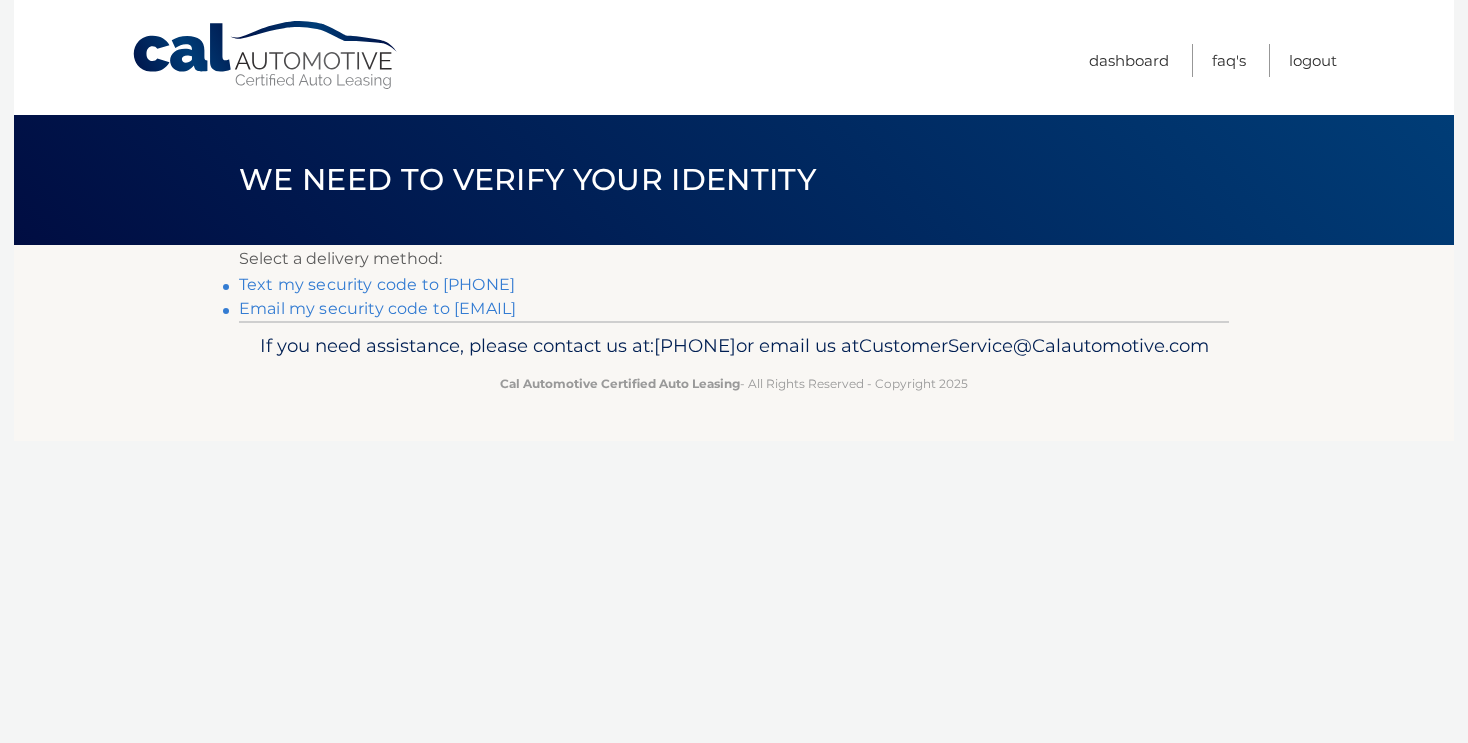 scroll, scrollTop: 0, scrollLeft: 0, axis: both 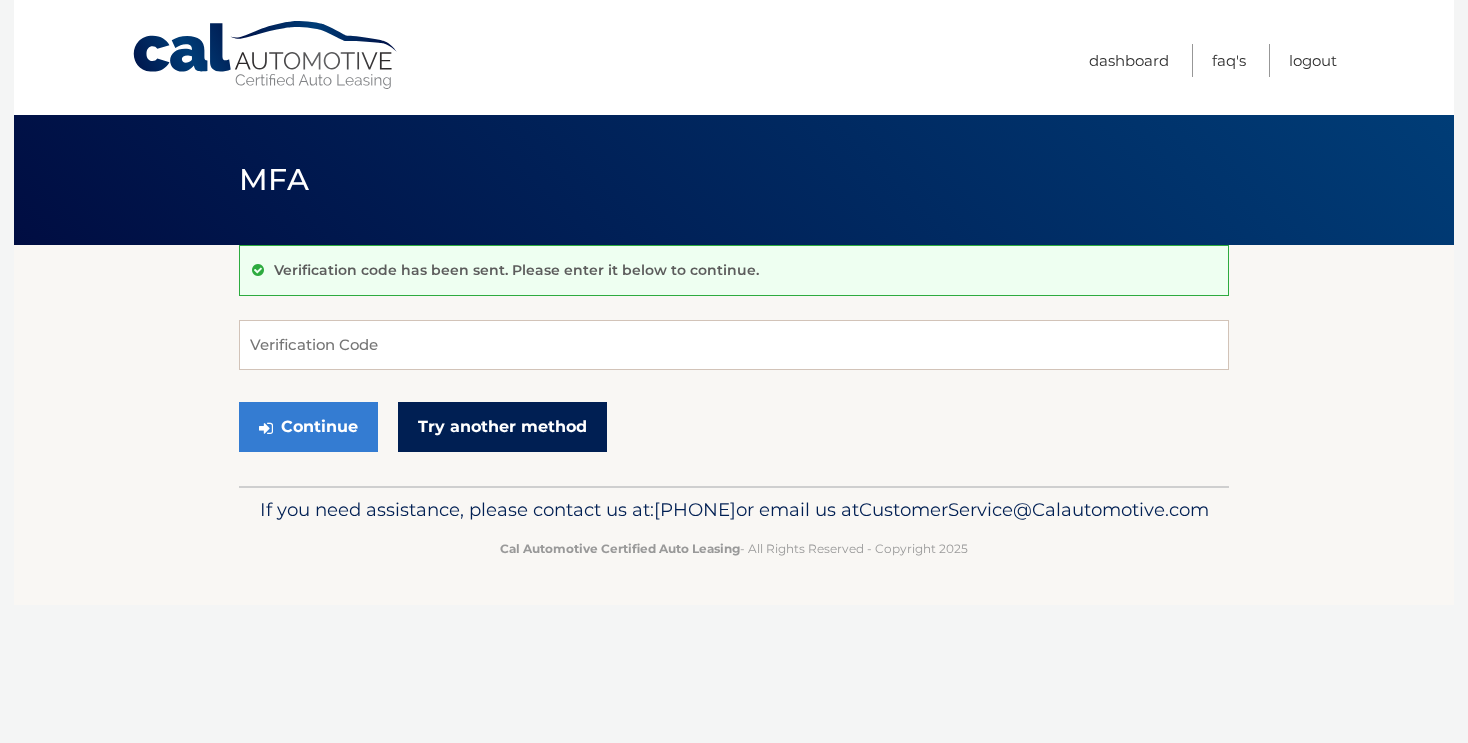 click on "Try another method" at bounding box center (502, 427) 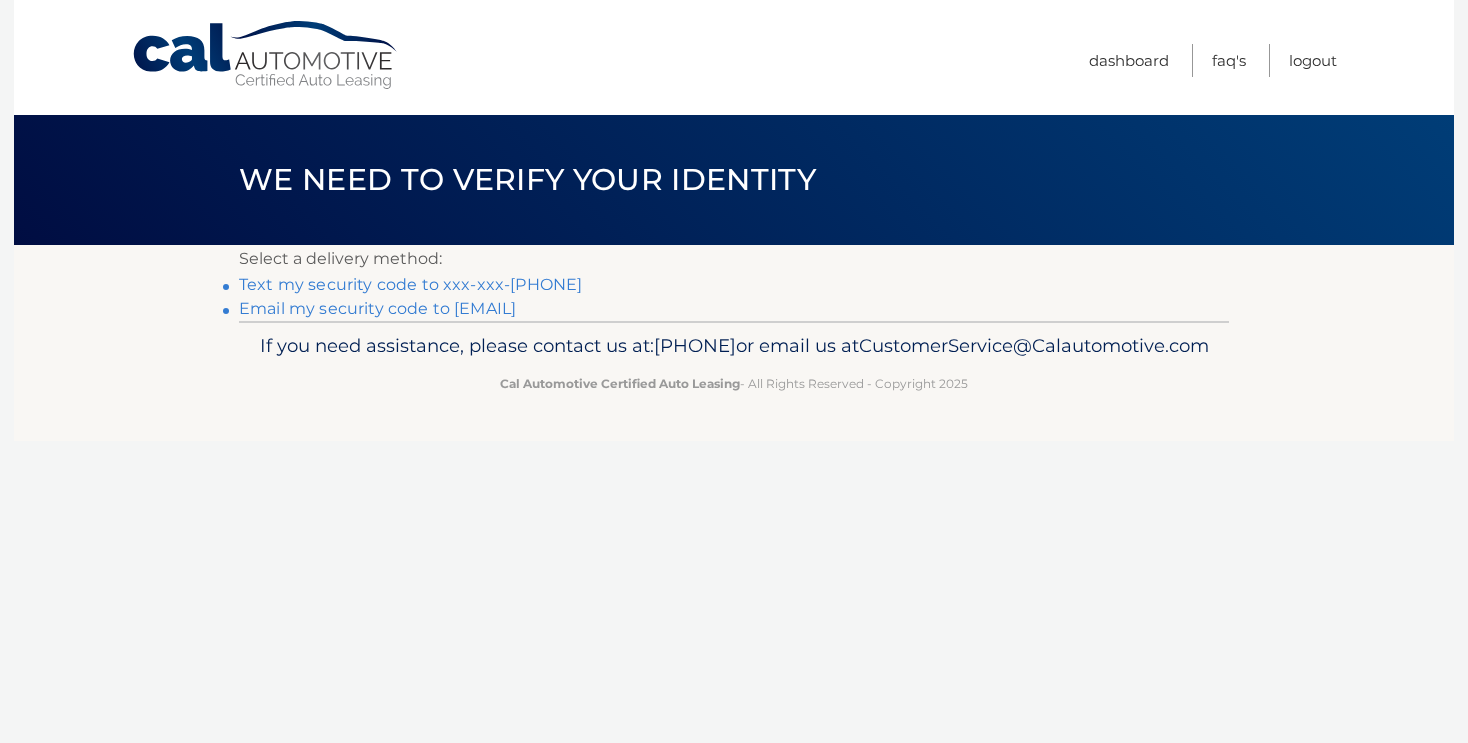 scroll, scrollTop: 0, scrollLeft: 0, axis: both 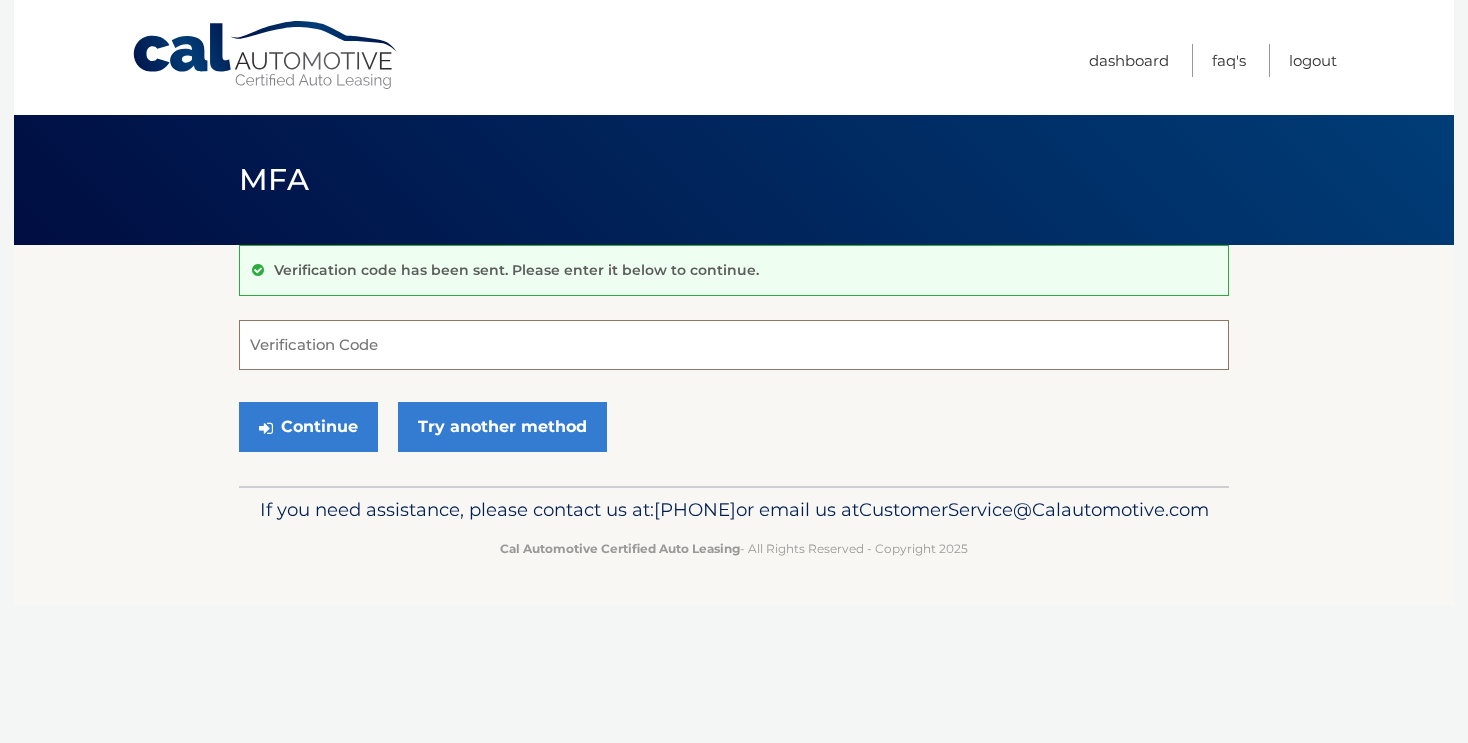 click on "Verification Code" at bounding box center (734, 345) 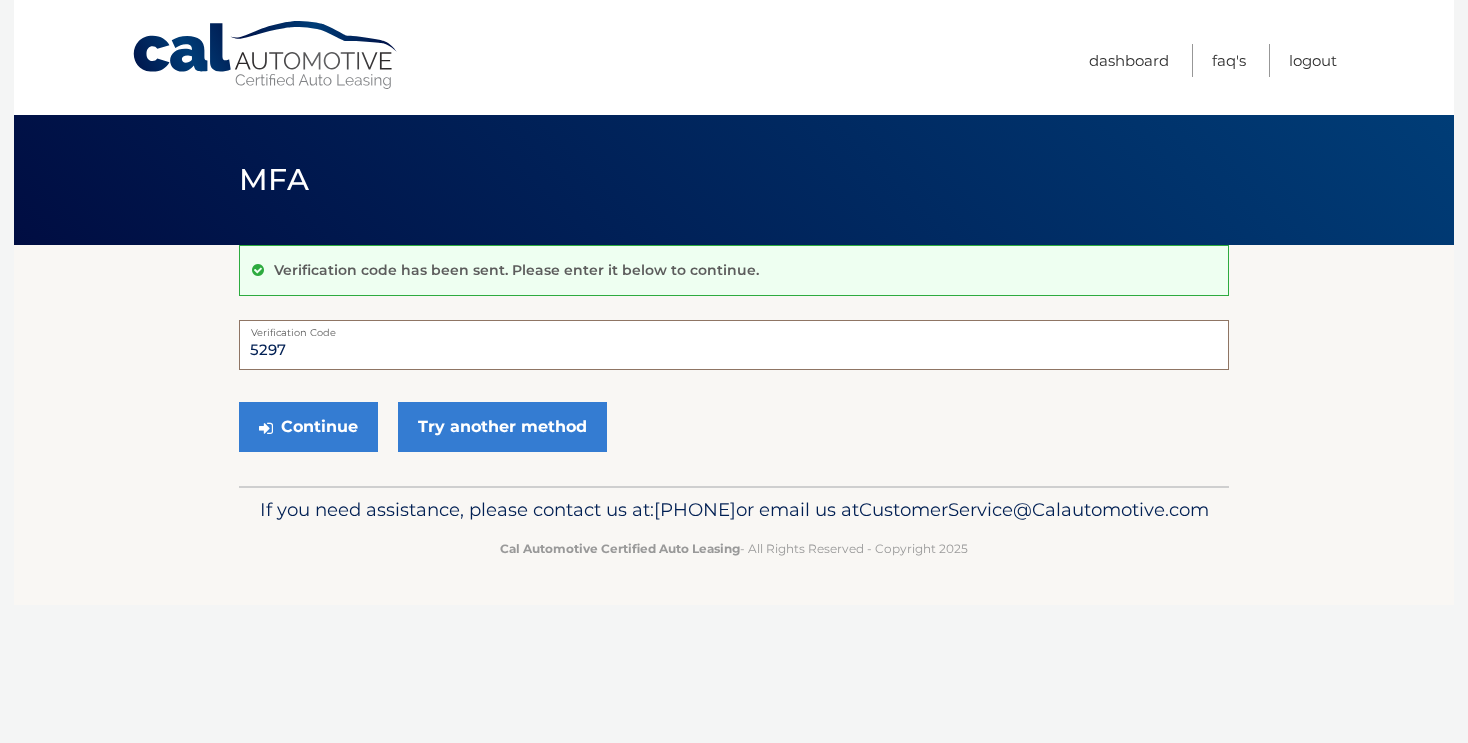 type on "5297" 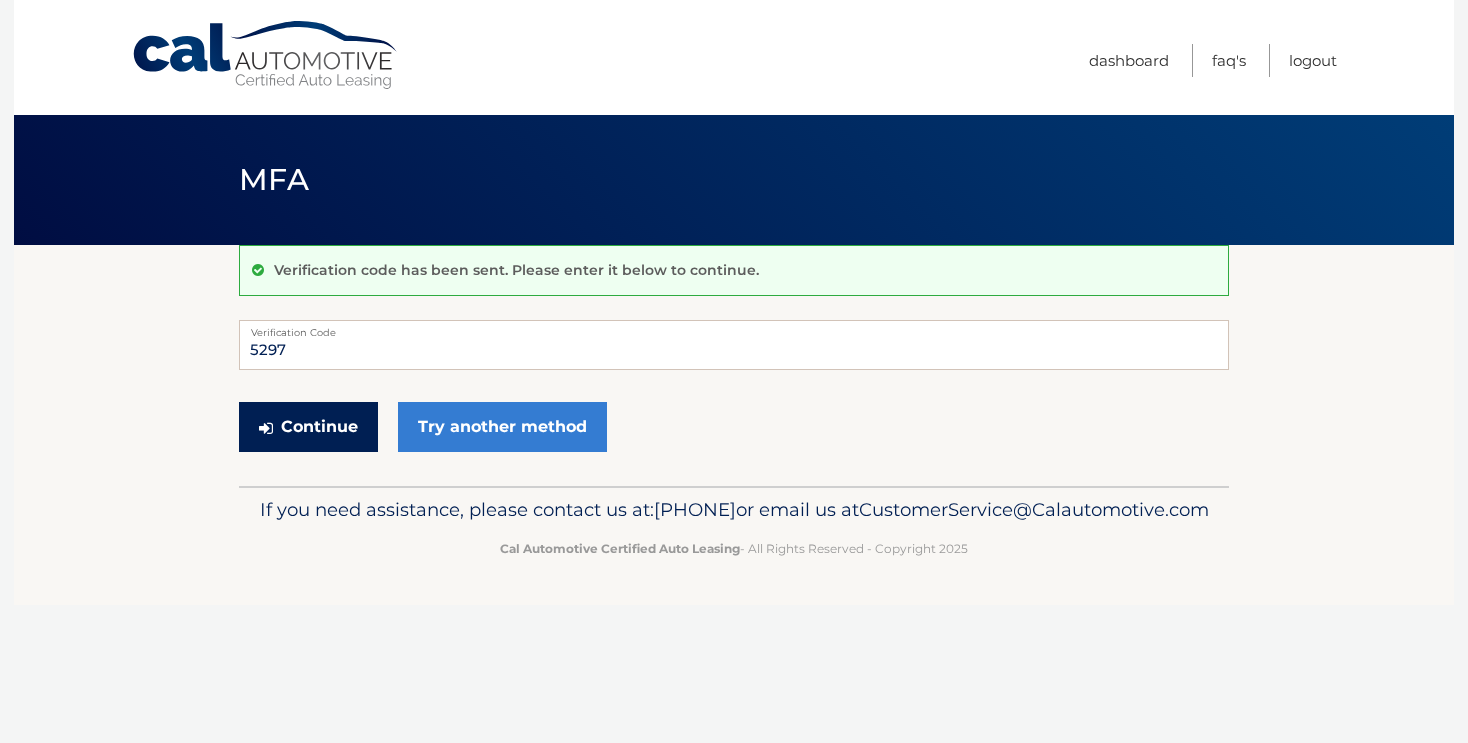 click on "Continue" at bounding box center [308, 427] 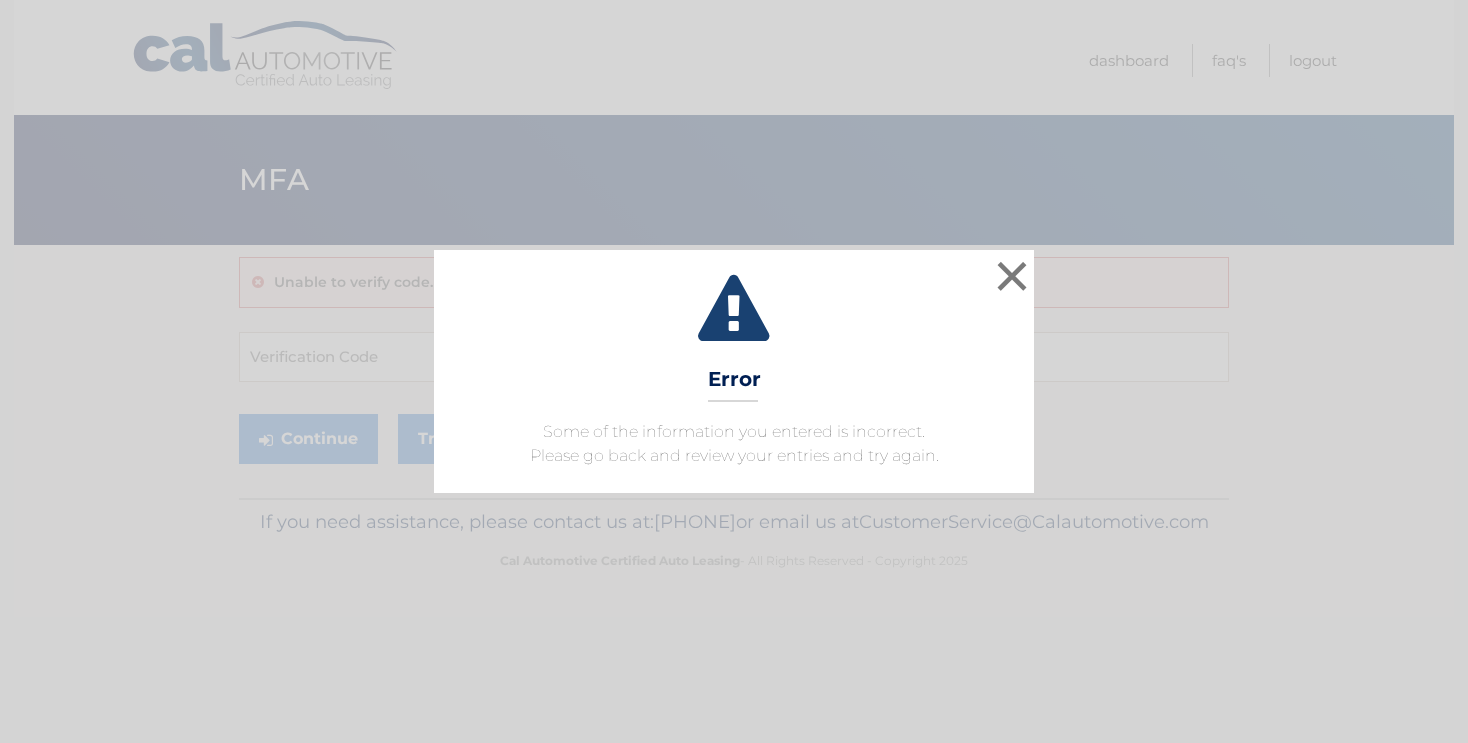 scroll, scrollTop: 0, scrollLeft: 0, axis: both 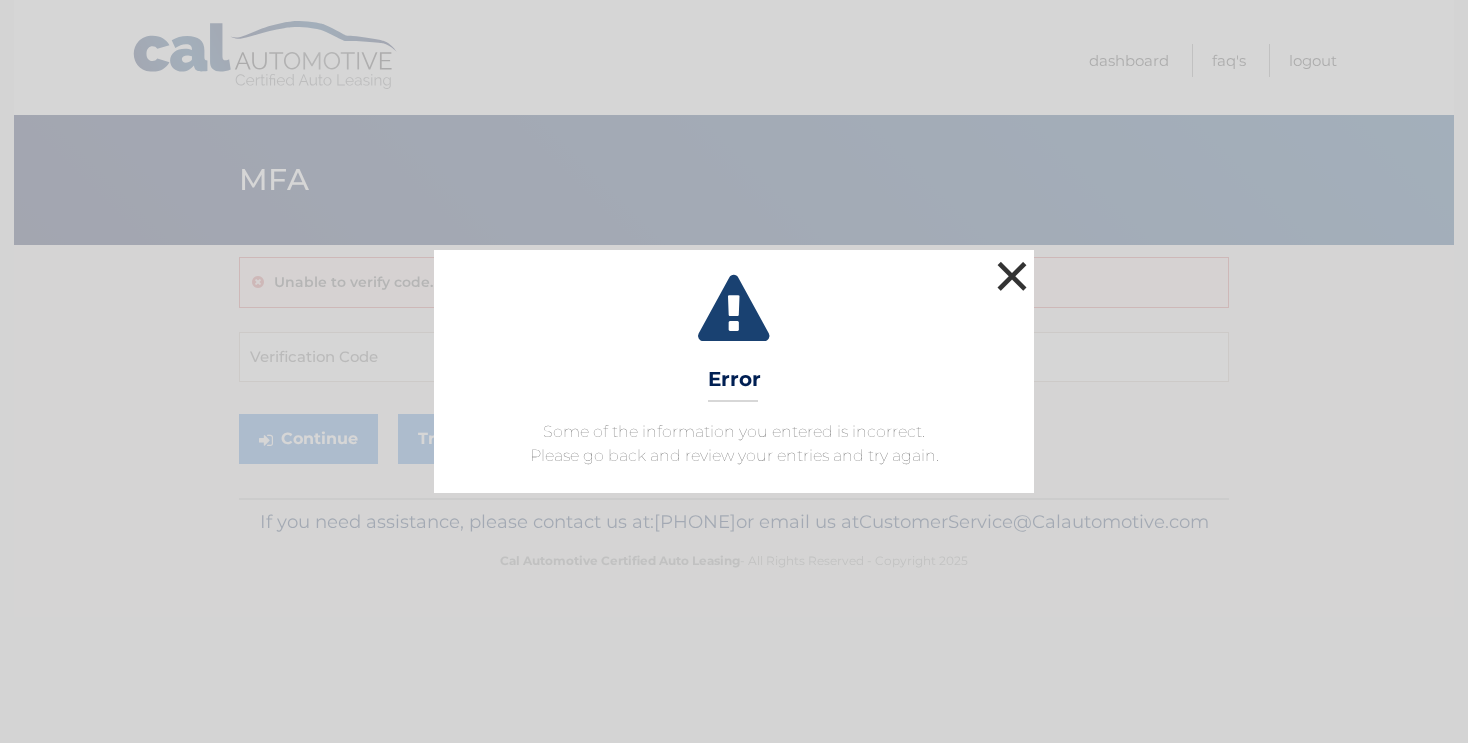 click on "×" at bounding box center [1012, 276] 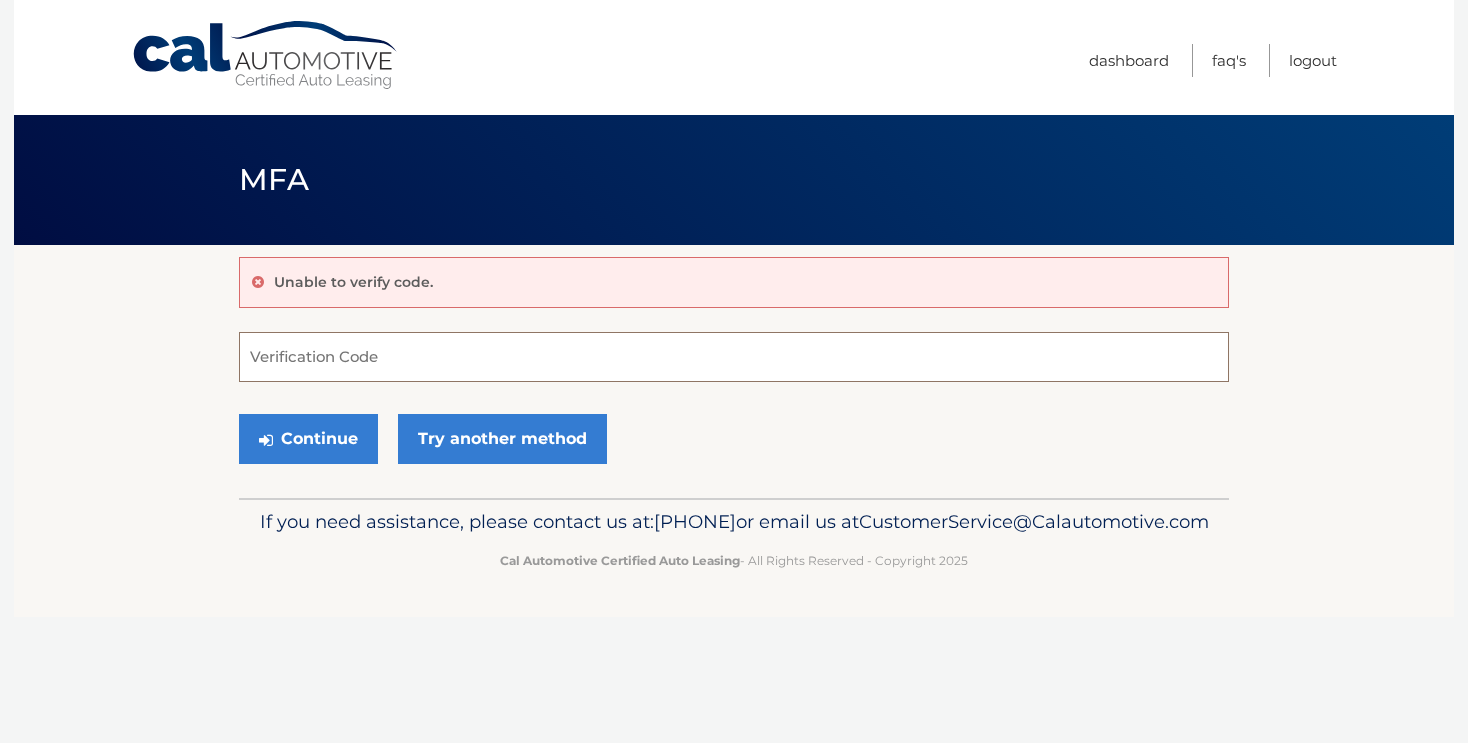 click on "Verification Code" at bounding box center (734, 357) 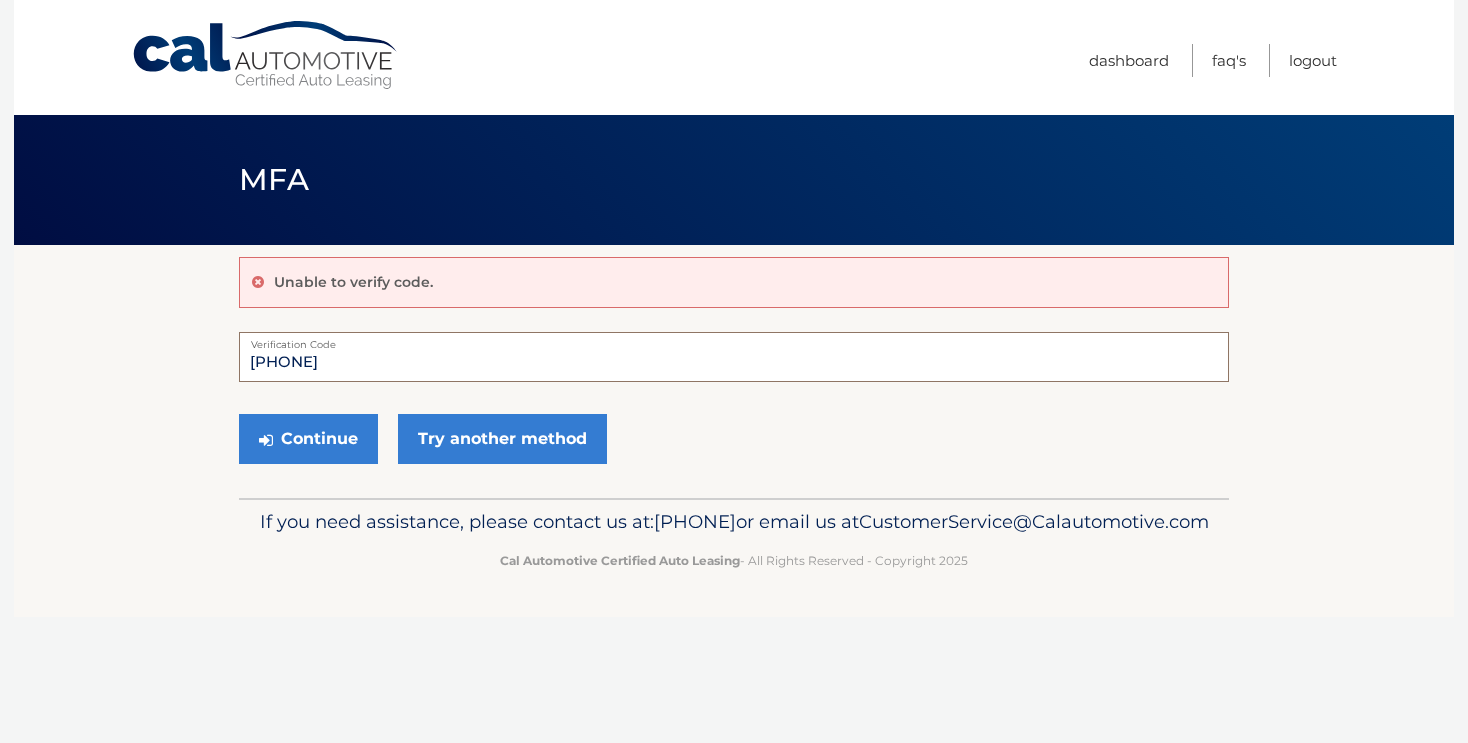 type on "415297" 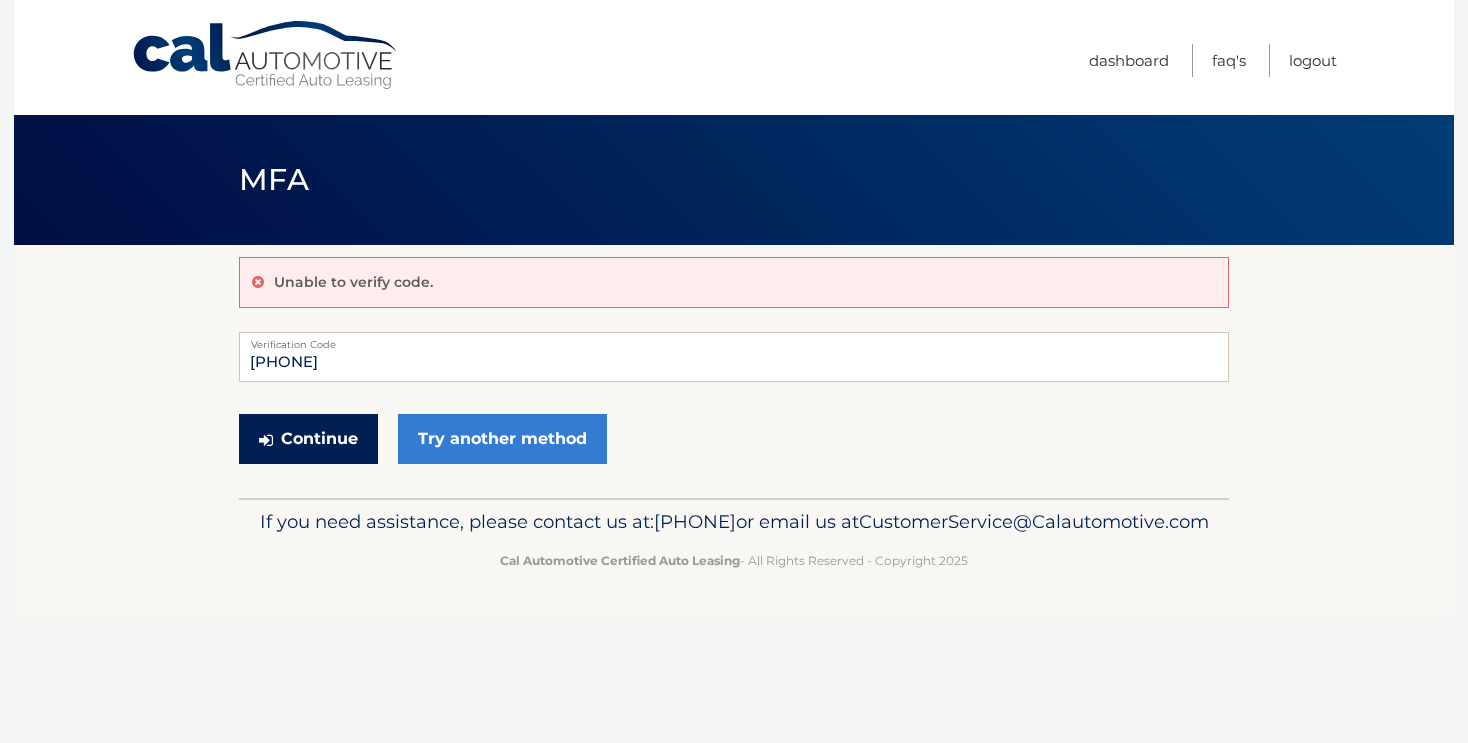 click on "Continue" at bounding box center [308, 439] 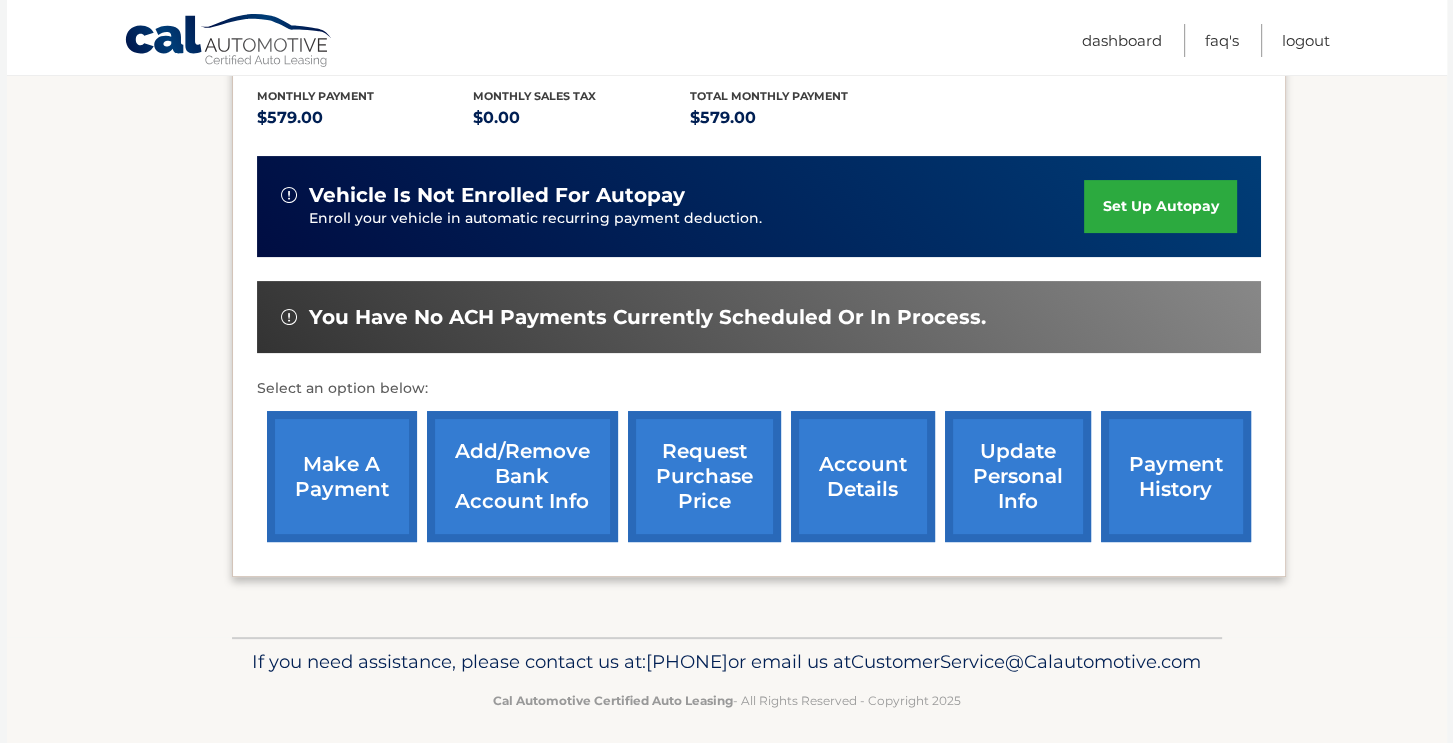 scroll, scrollTop: 419, scrollLeft: 0, axis: vertical 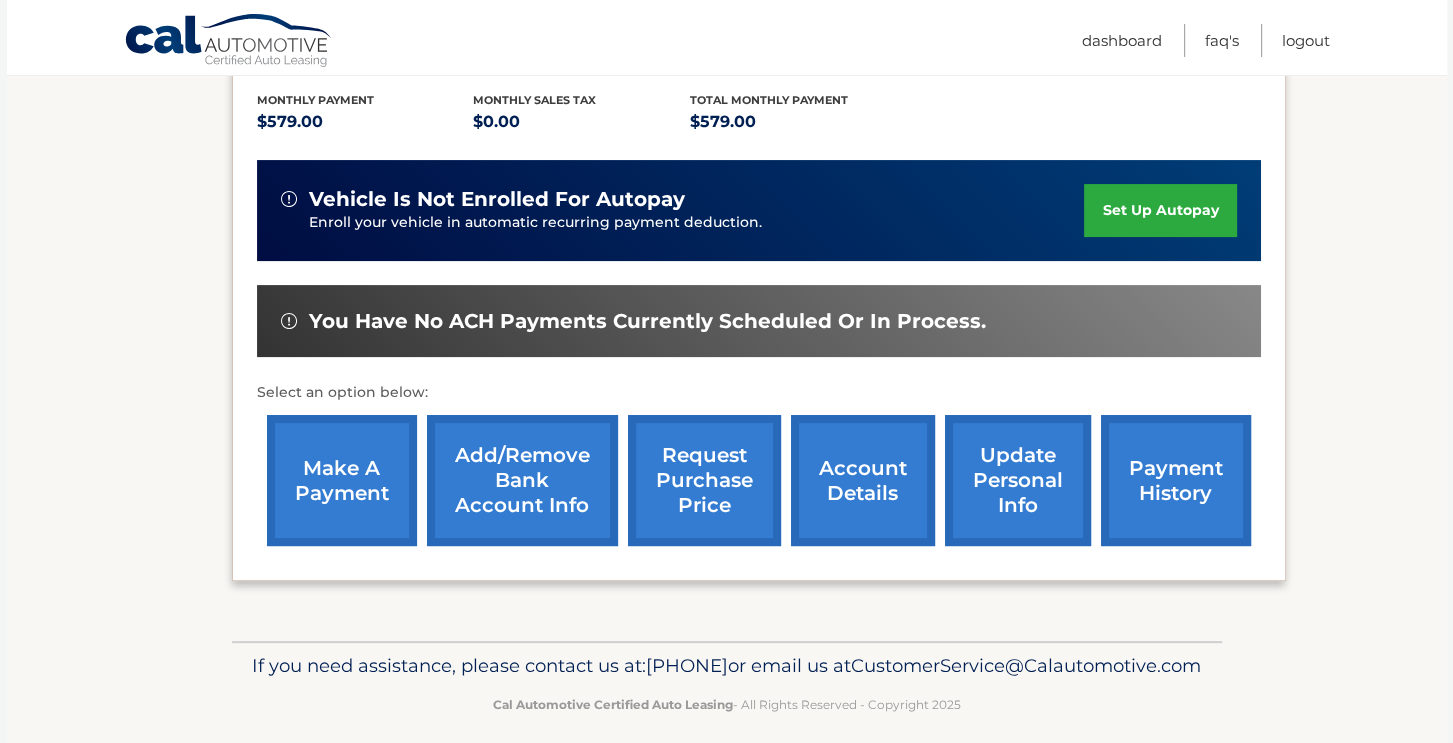click on "account details" at bounding box center [863, 480] 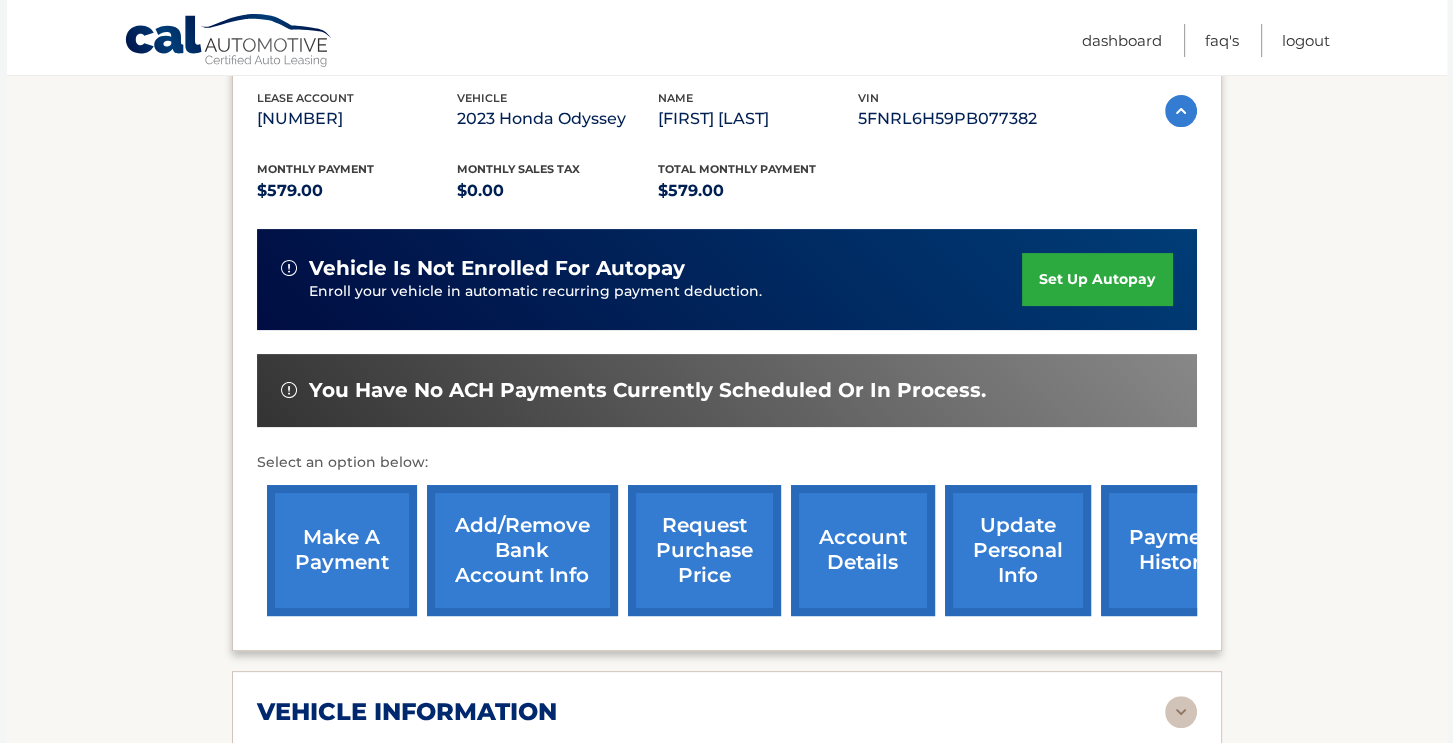scroll, scrollTop: 376, scrollLeft: 0, axis: vertical 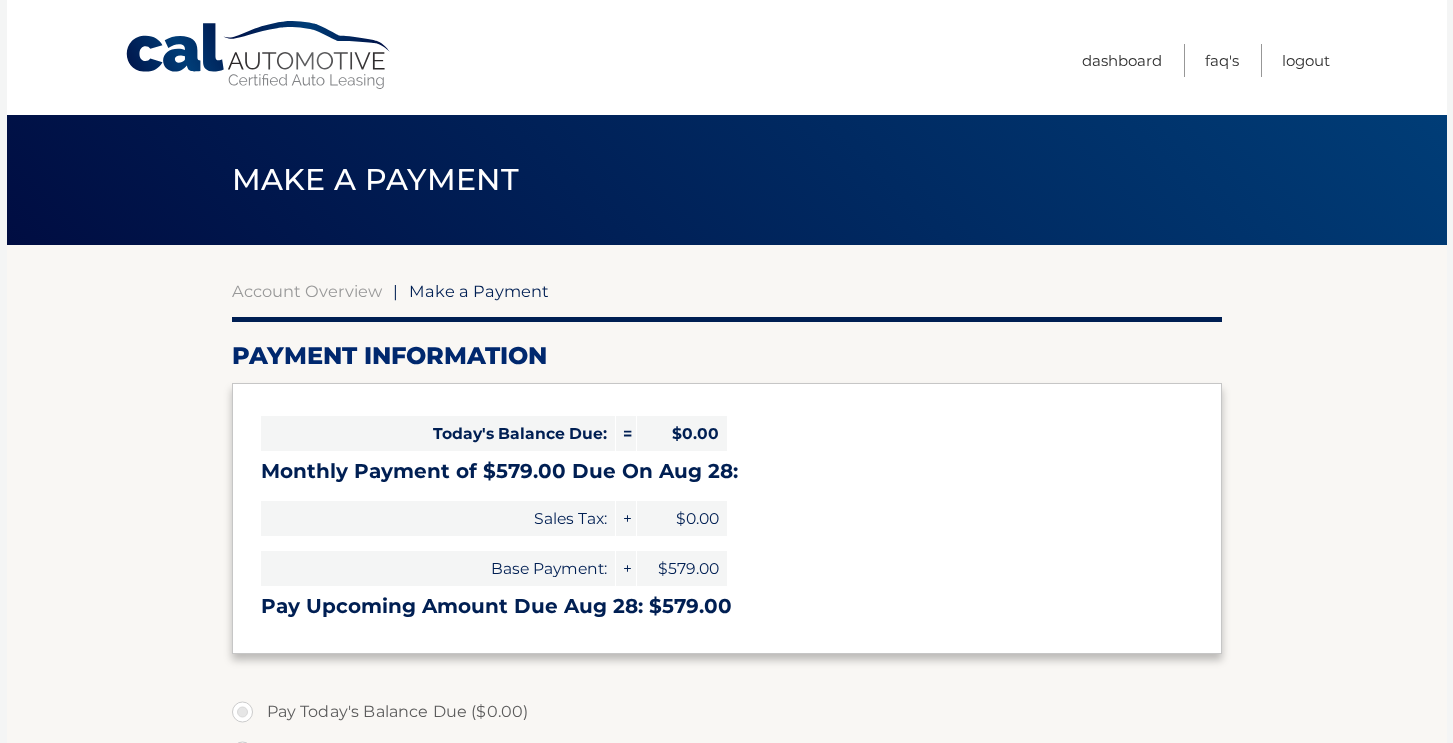 select on "MGE4OWVlYjgtOGQ4MS00MjBiLWFiMTktMGEzOGQ0YTcyODUy" 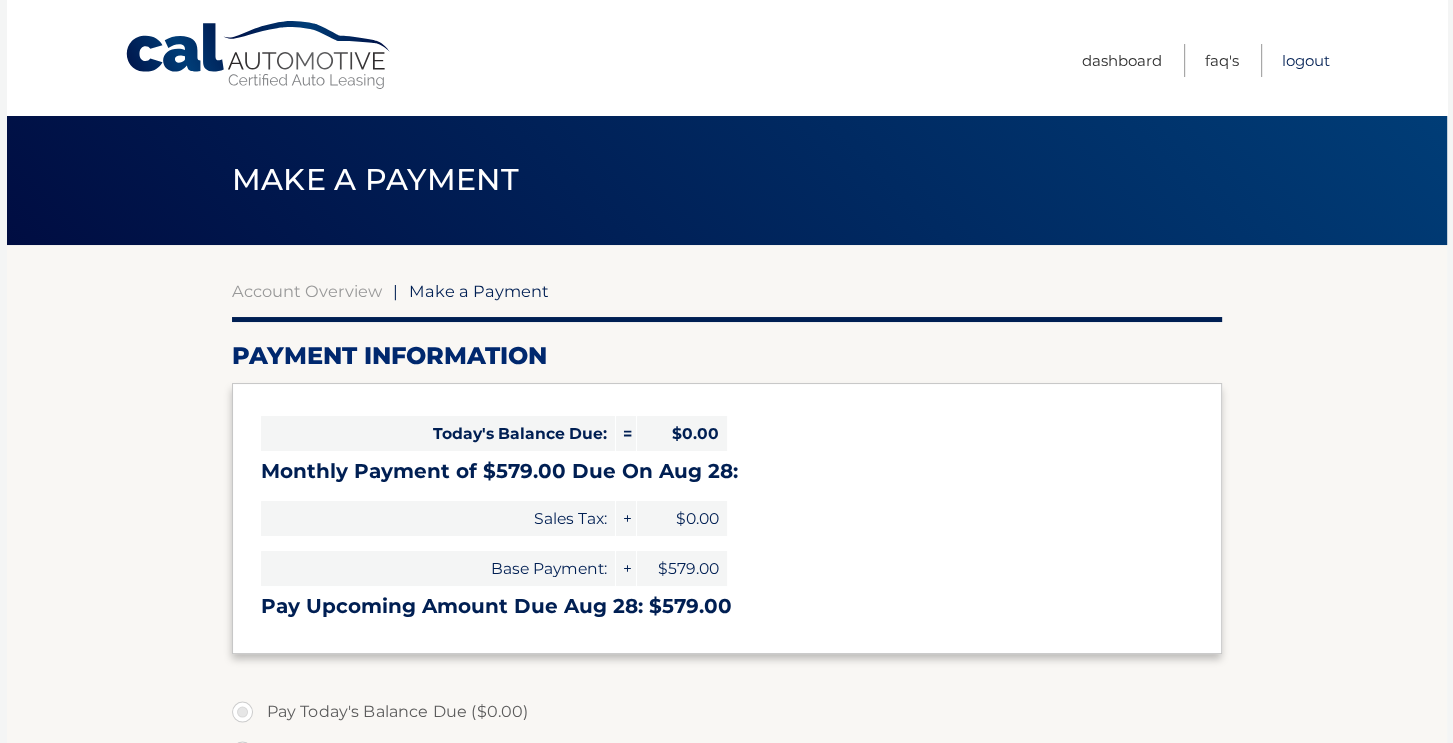 click on "Logout" at bounding box center (1306, 60) 